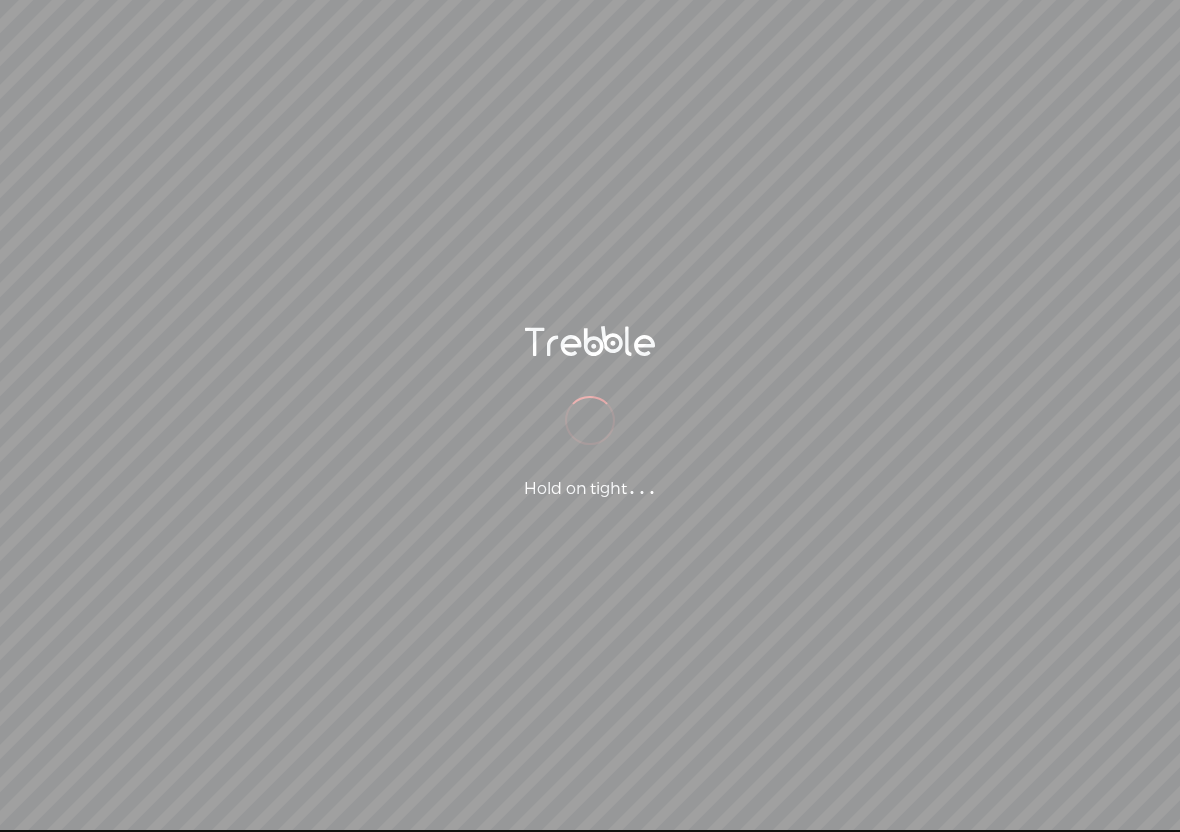 scroll, scrollTop: 0, scrollLeft: 0, axis: both 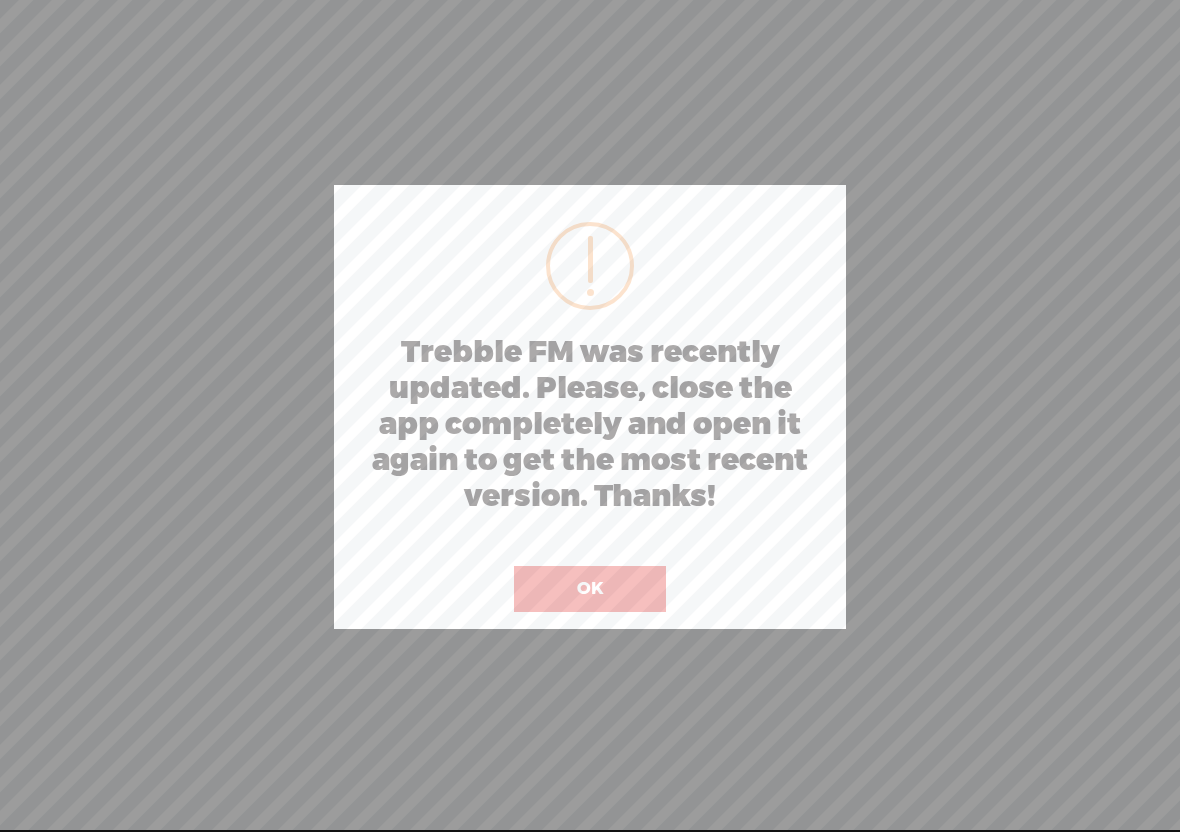 click on "OK" at bounding box center (590, 589) 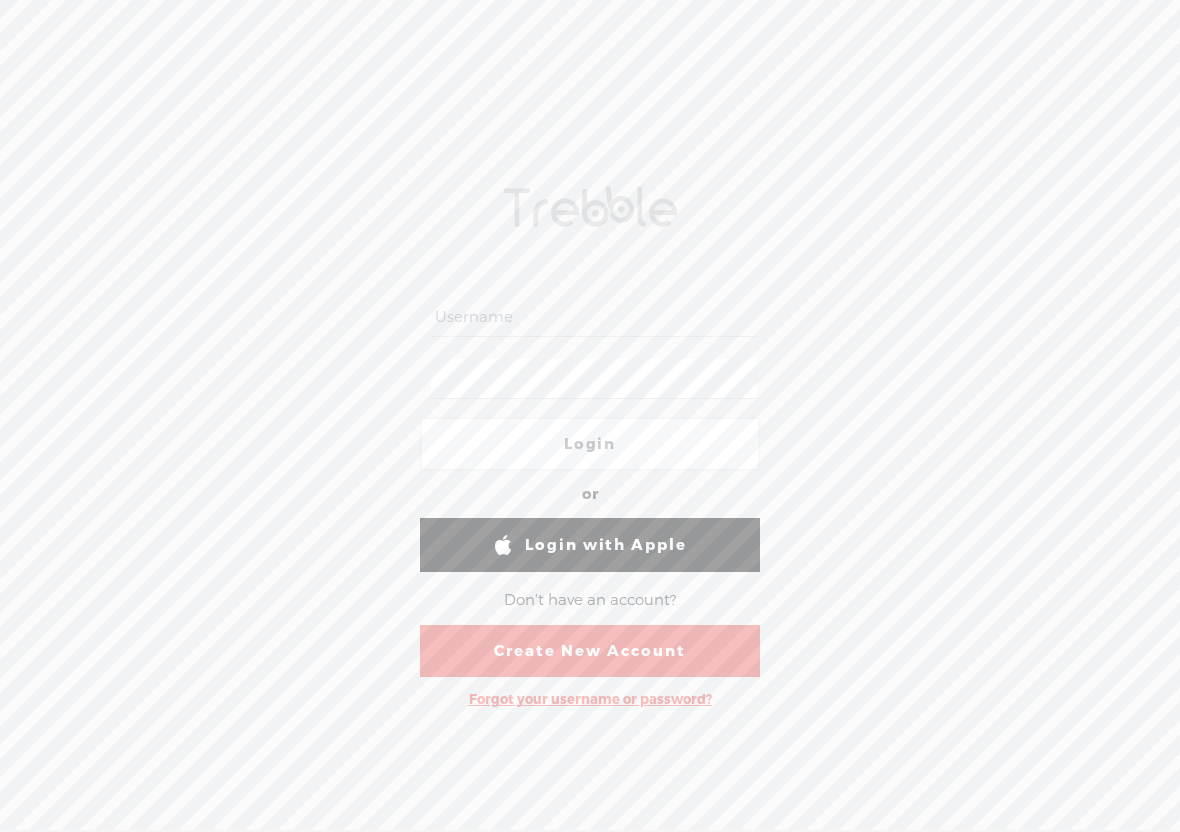 scroll, scrollTop: 0, scrollLeft: 0, axis: both 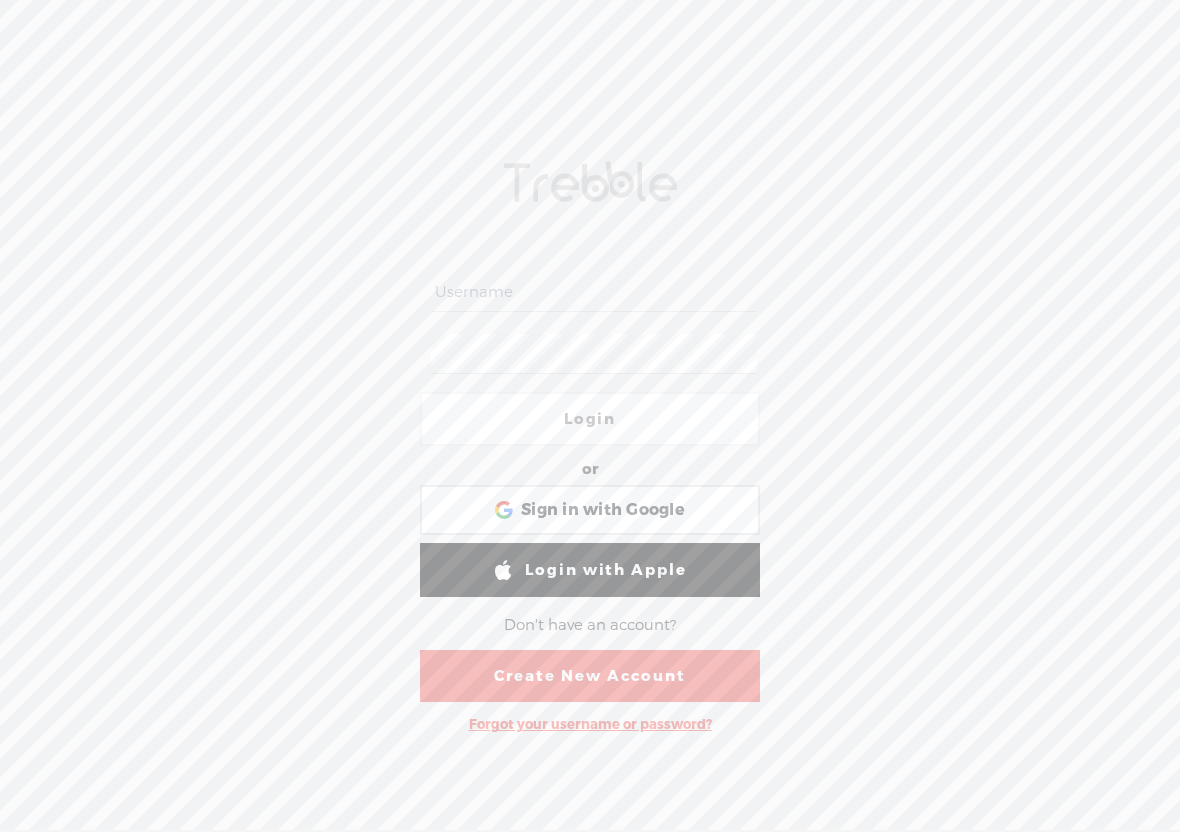 type on "[EMAIL_ADDRESS][DOMAIN_NAME]" 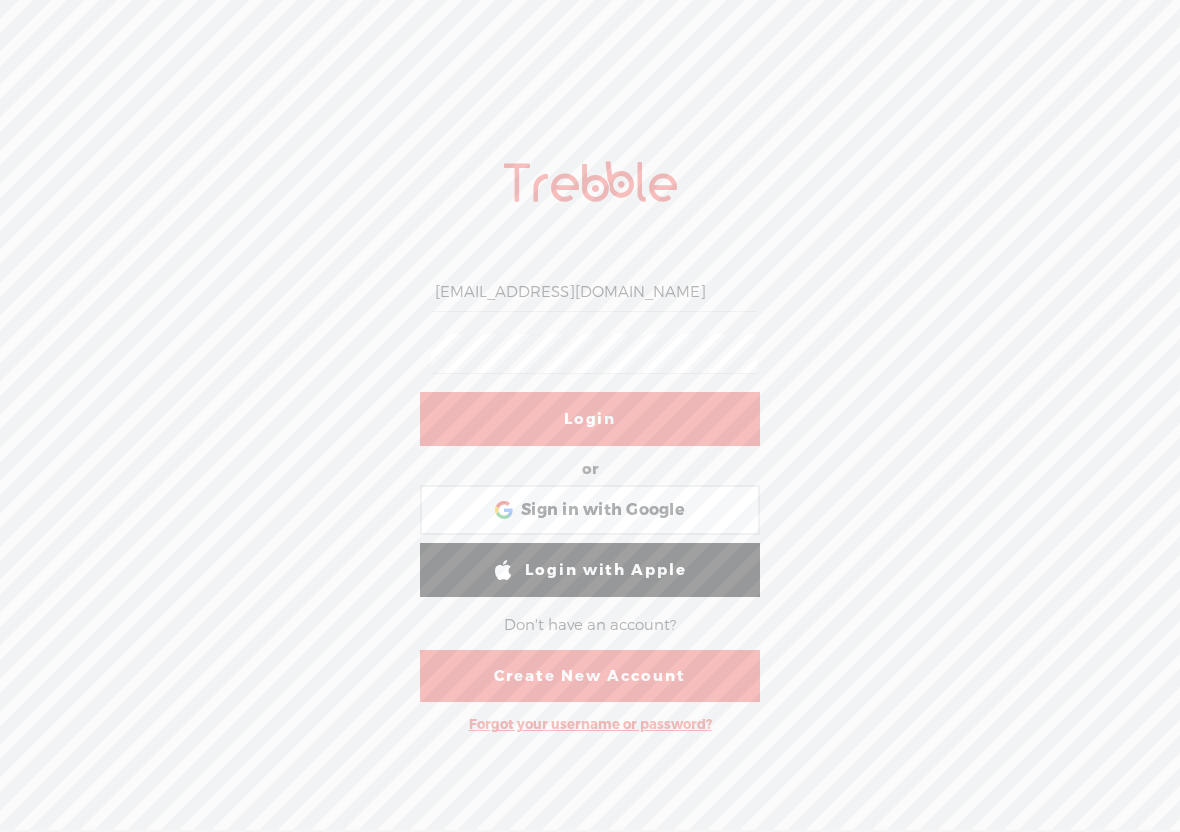 click on "Login" at bounding box center [590, 419] 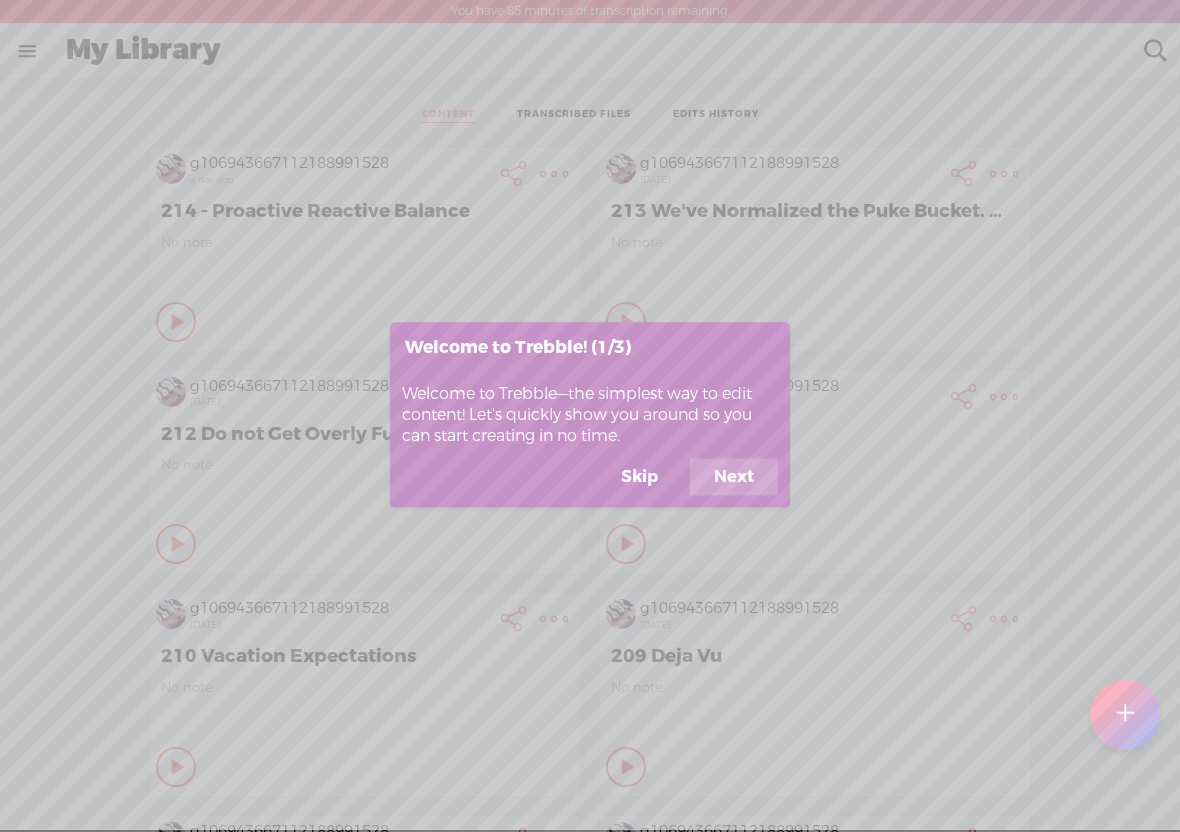 click on "Skip" at bounding box center [639, 477] 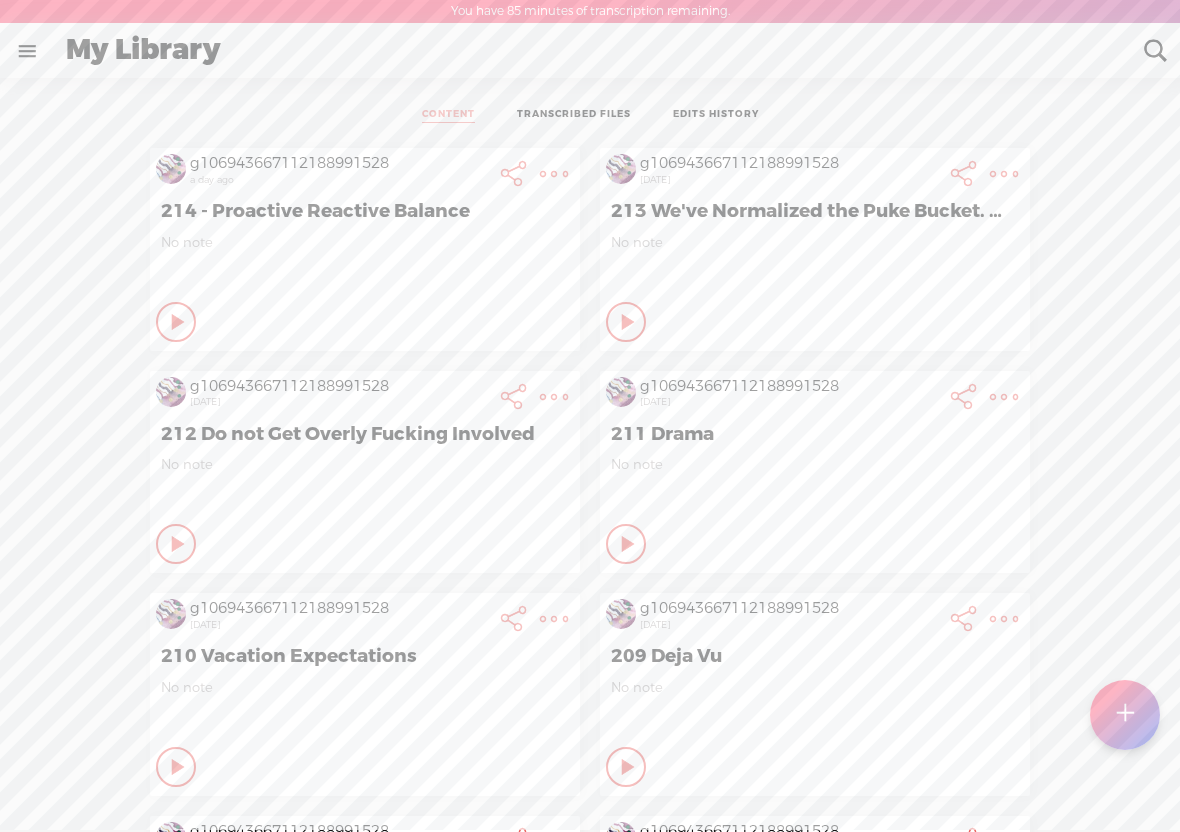 click at bounding box center (1124, 715) 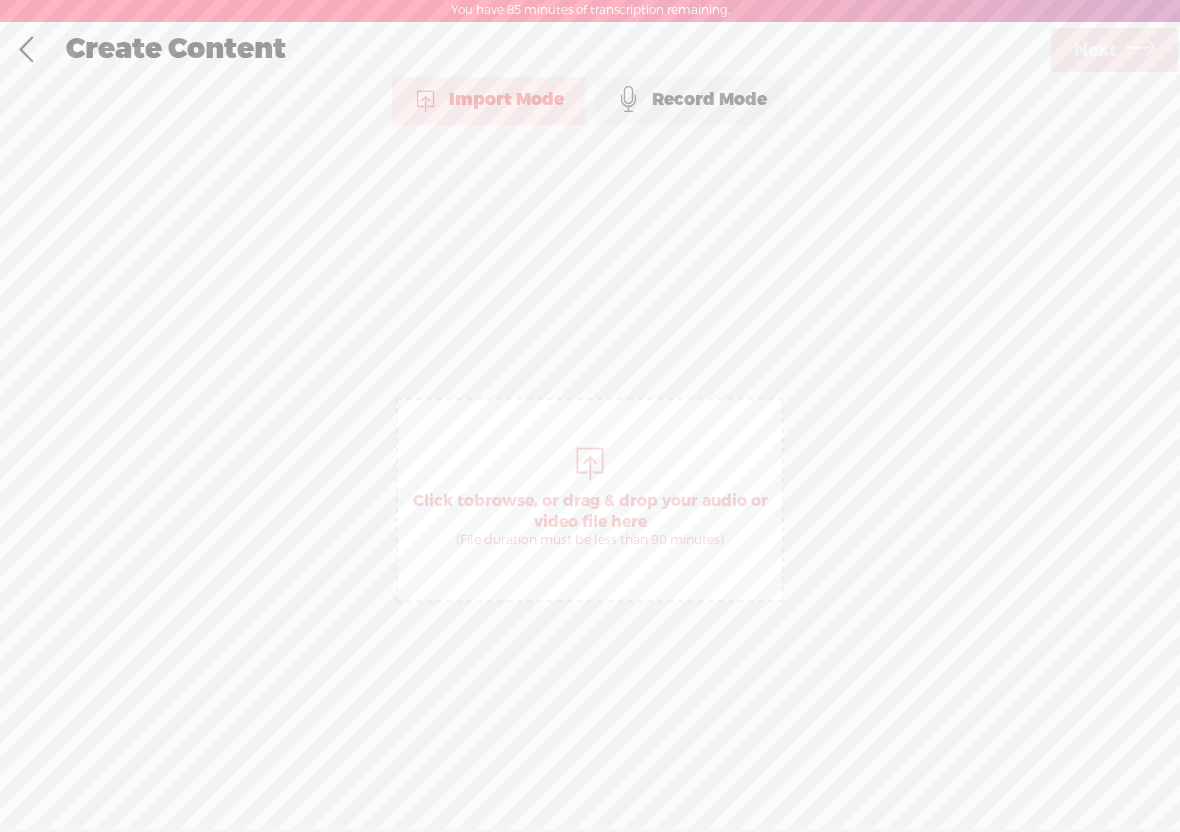 scroll, scrollTop: 0, scrollLeft: 0, axis: both 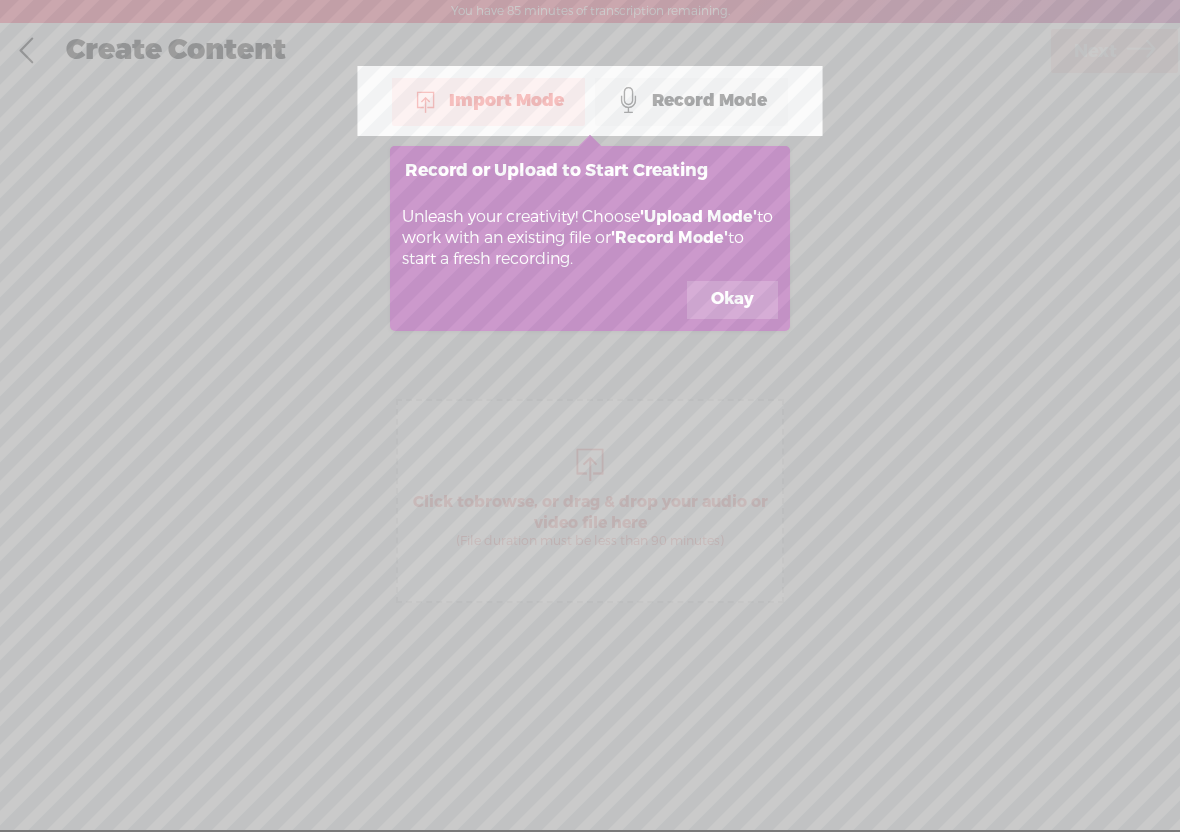 click on "Okay" at bounding box center [732, 300] 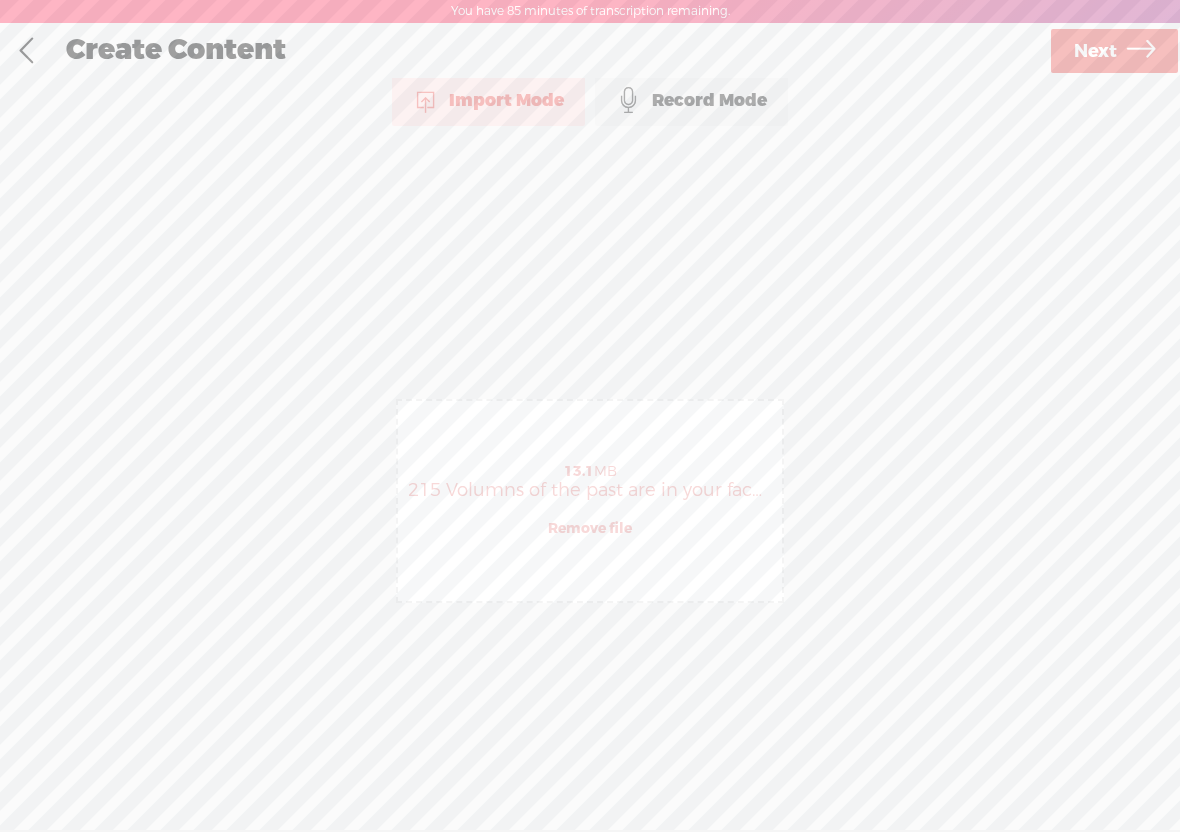 click on "Next" at bounding box center (1095, 51) 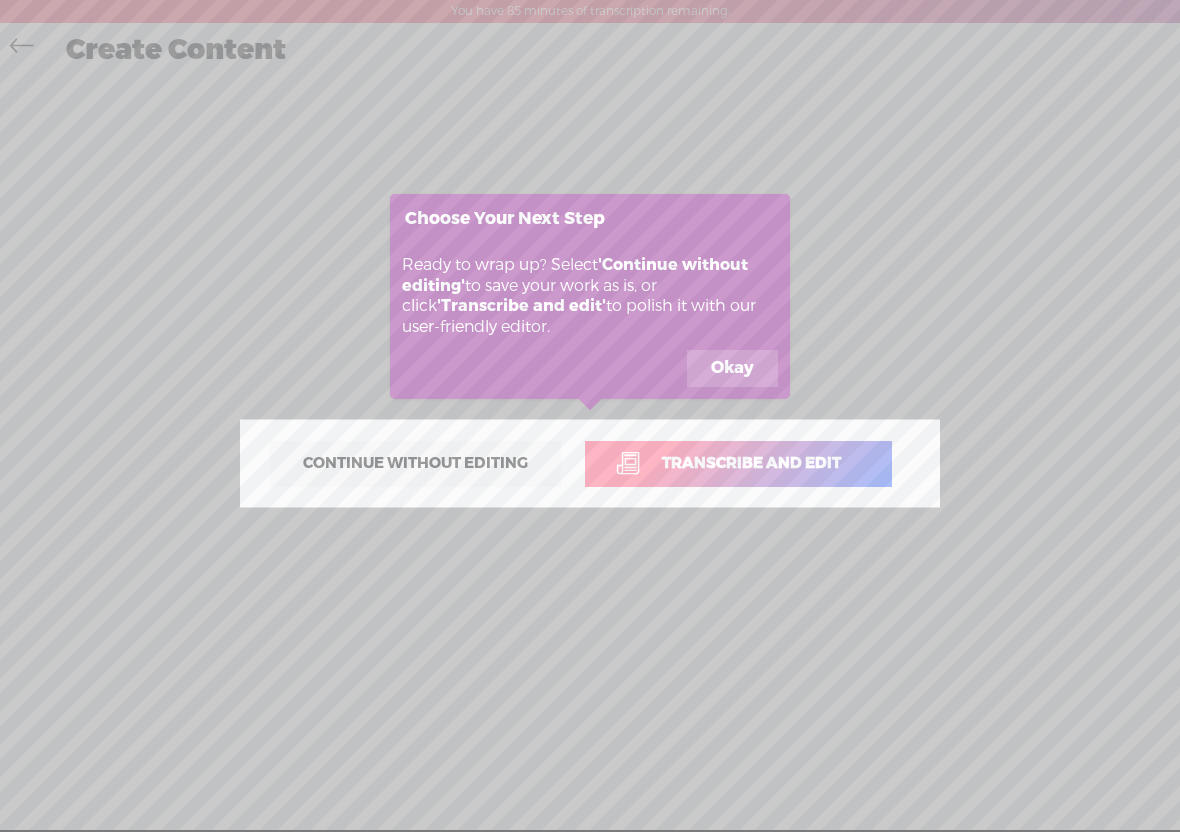 click on "Transcribe and edit" at bounding box center [751, 463] 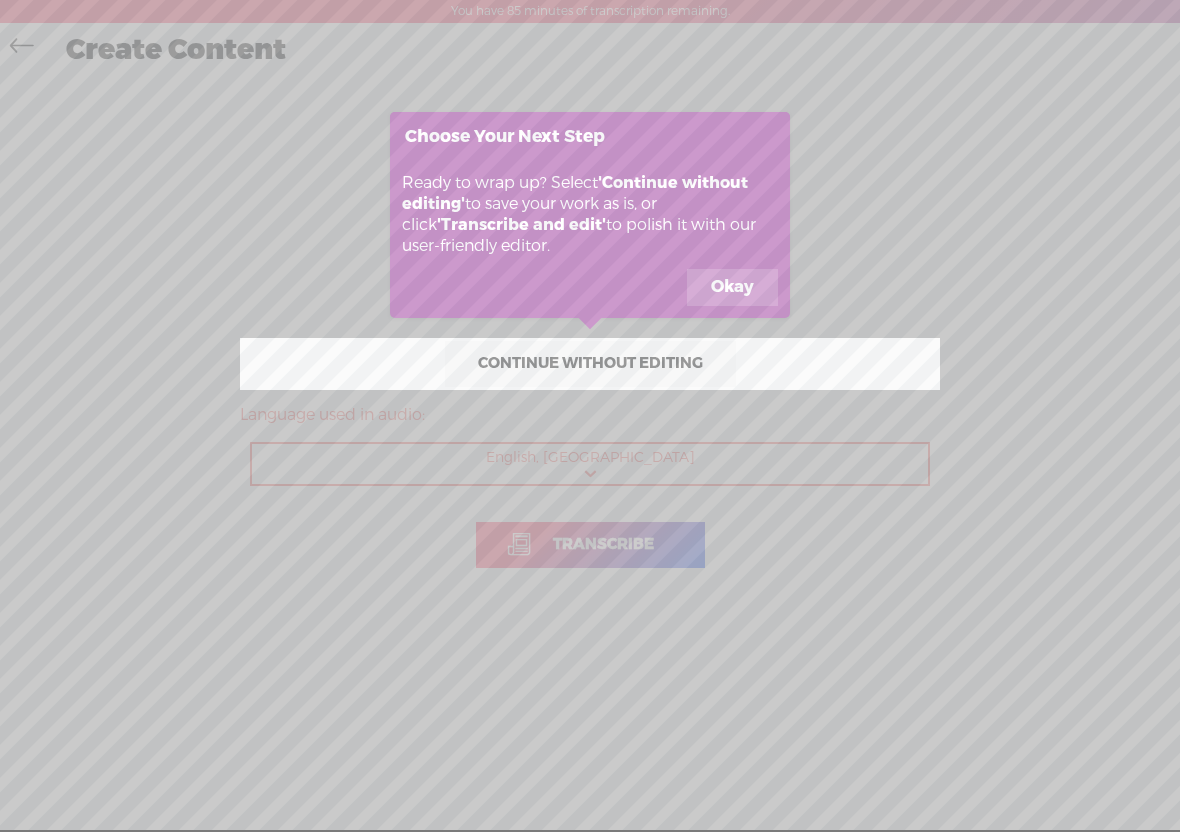 click 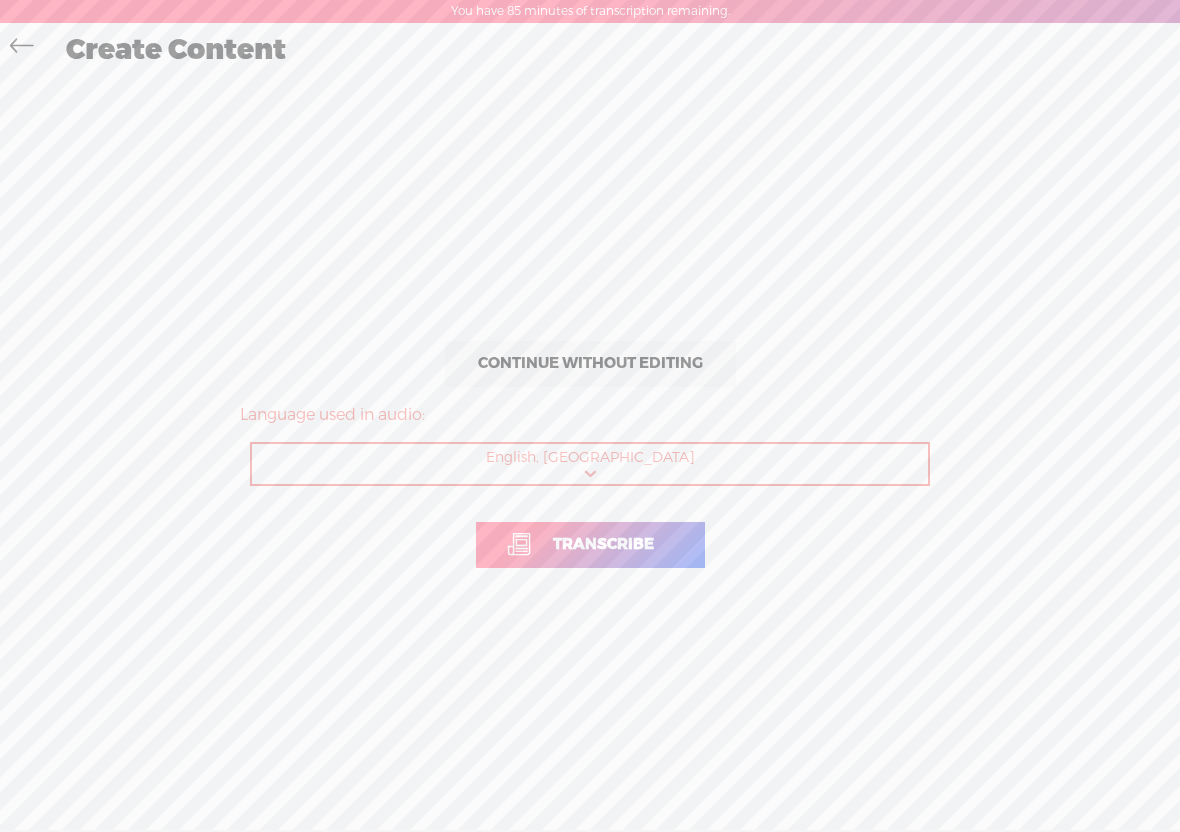 click on "Transcribe" at bounding box center [603, 544] 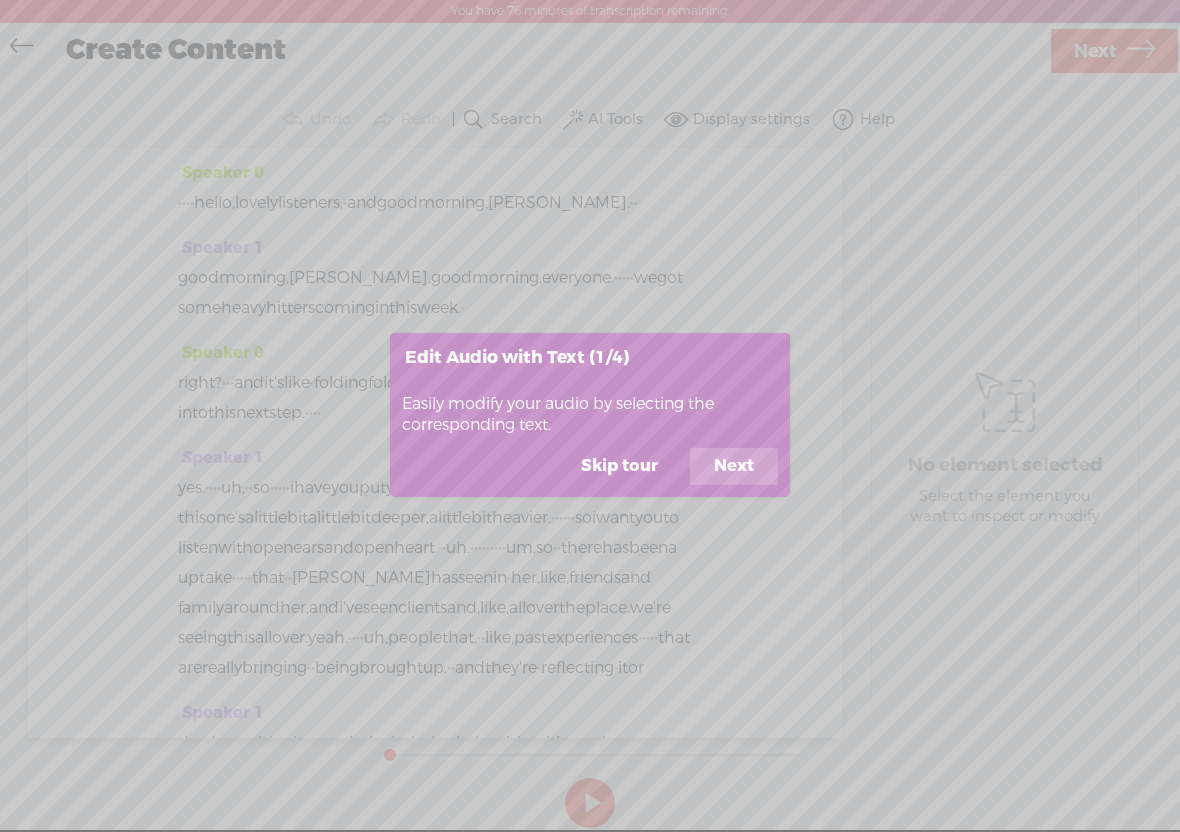 click on "Next" at bounding box center (734, 467) 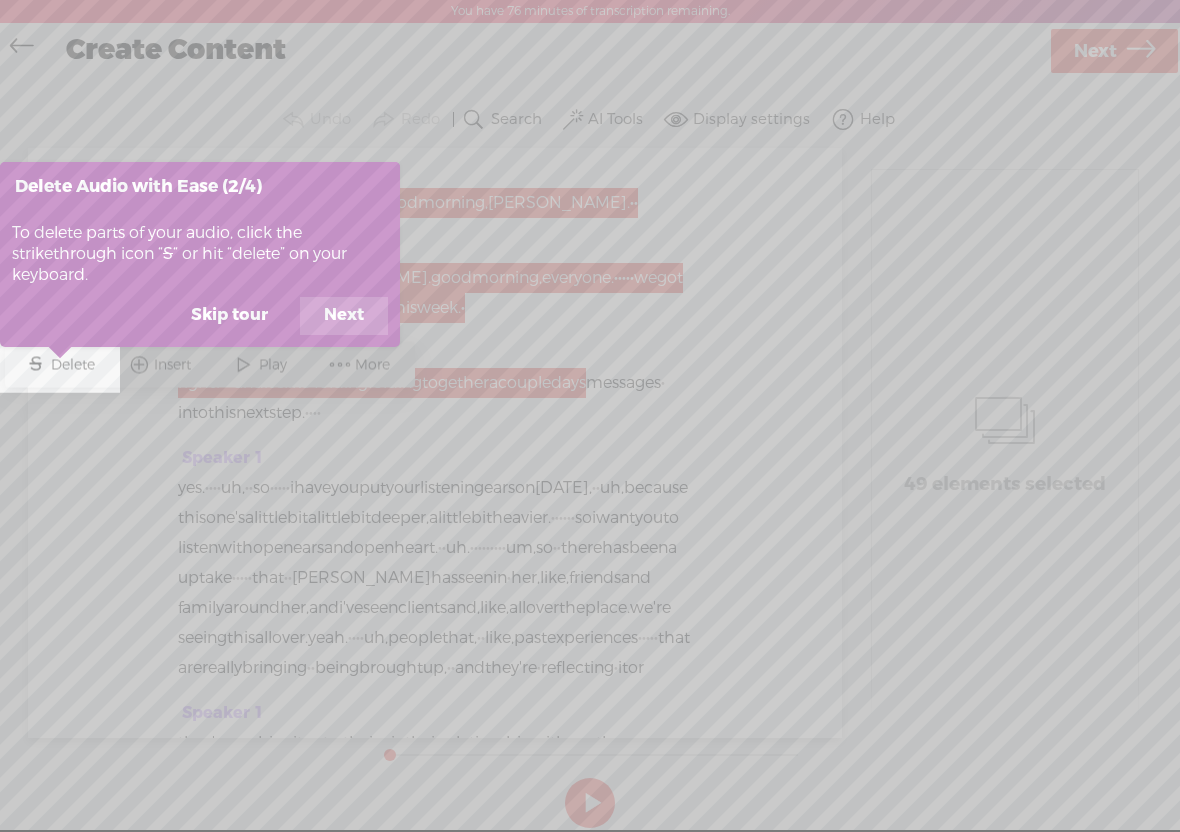 click 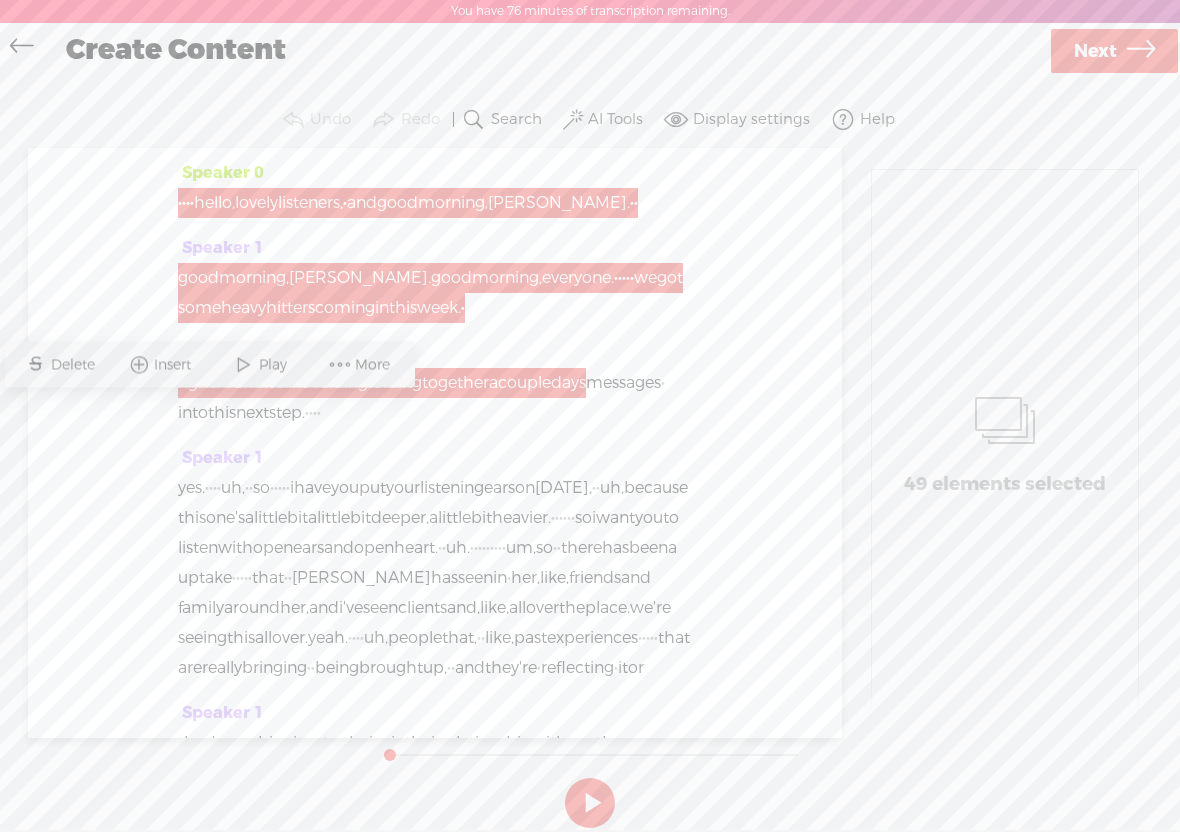 click on "heavy" at bounding box center (243, 308) 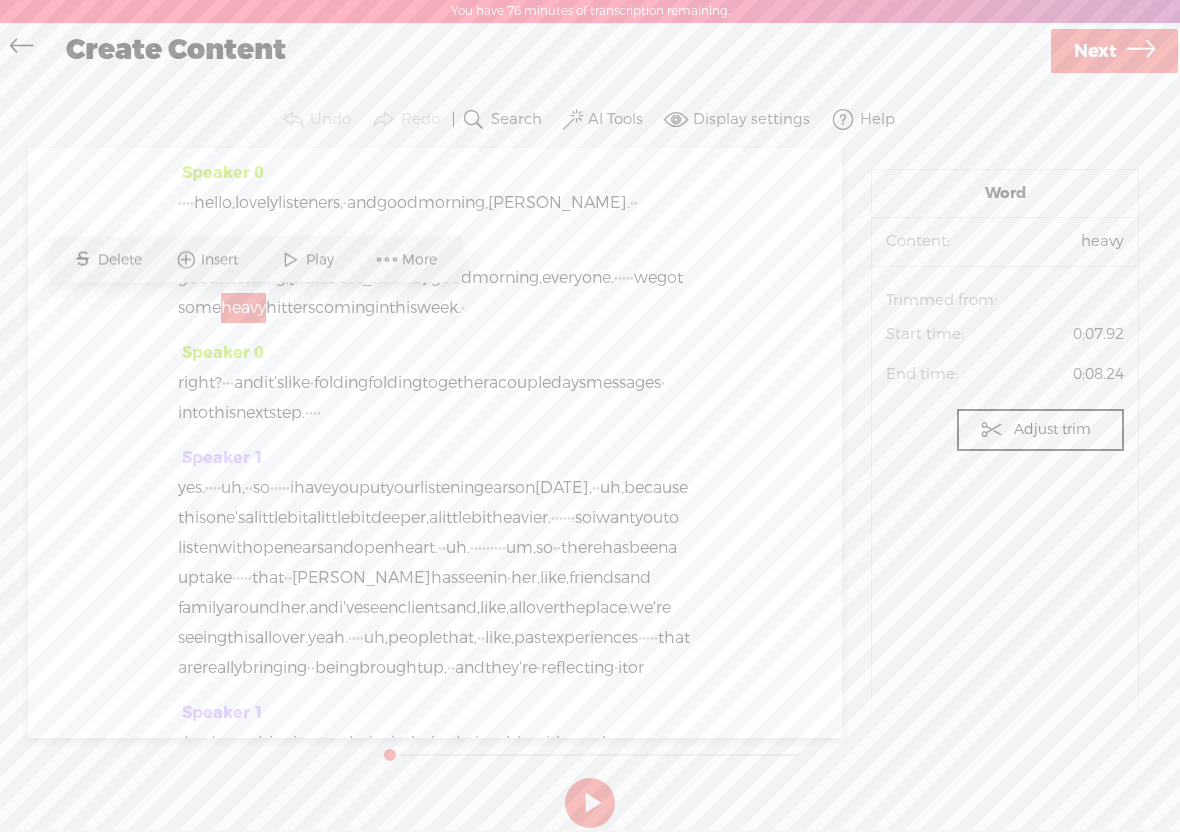 click on "hello," at bounding box center [214, 203] 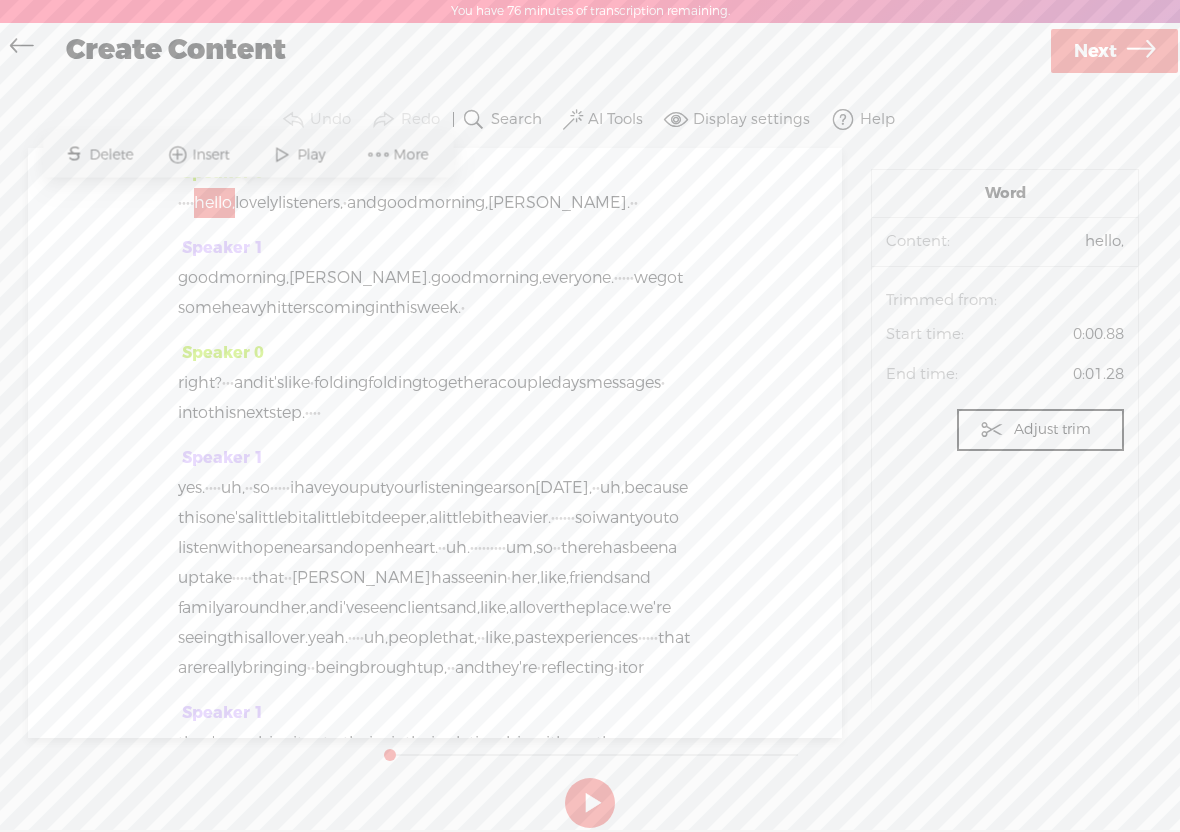 drag, startPoint x: 220, startPoint y: 205, endPoint x: 184, endPoint y: 205, distance: 36 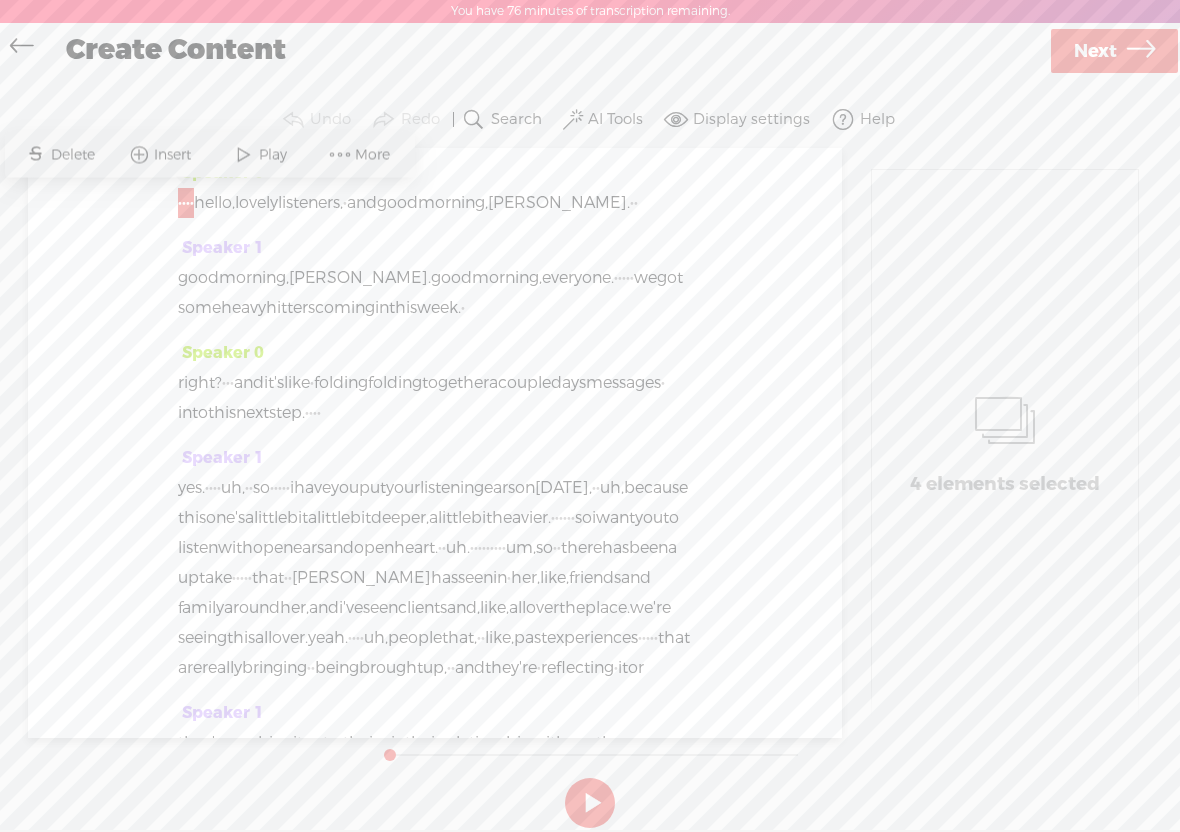 click on "hello," at bounding box center (214, 203) 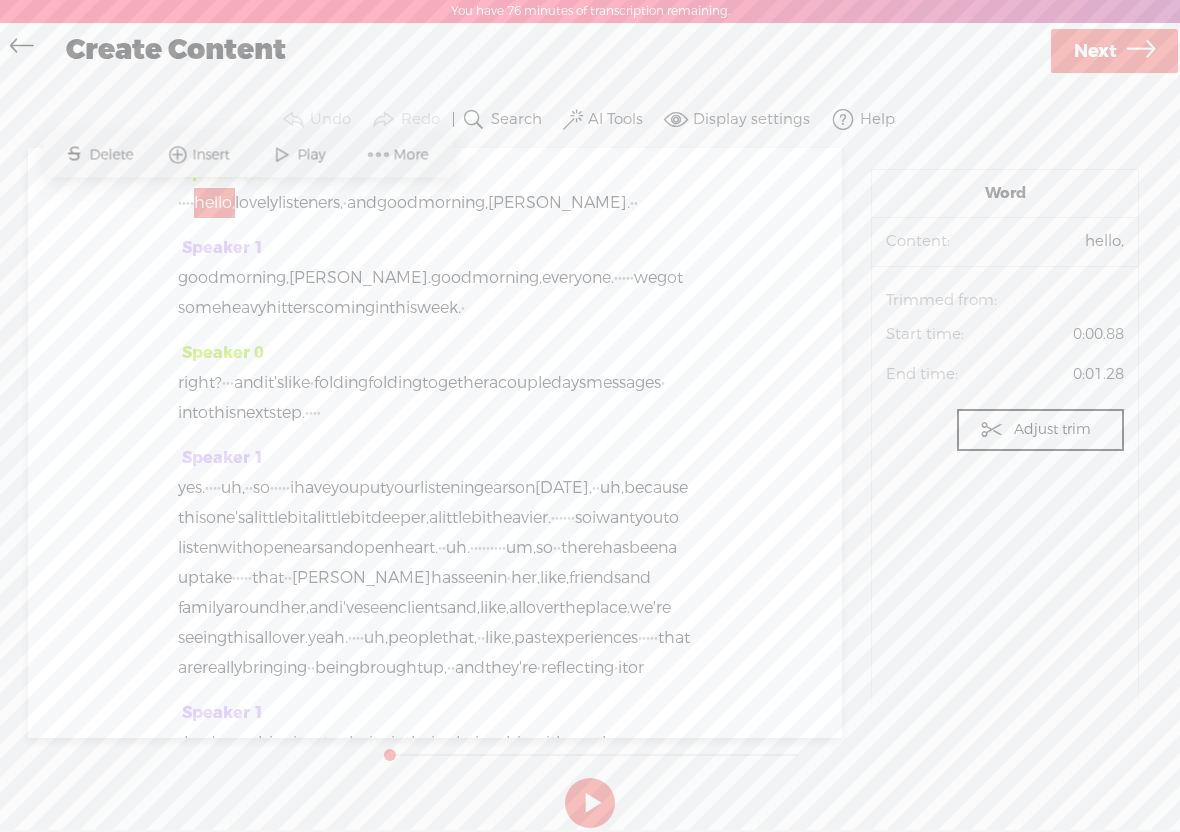 click on "good" at bounding box center (198, 278) 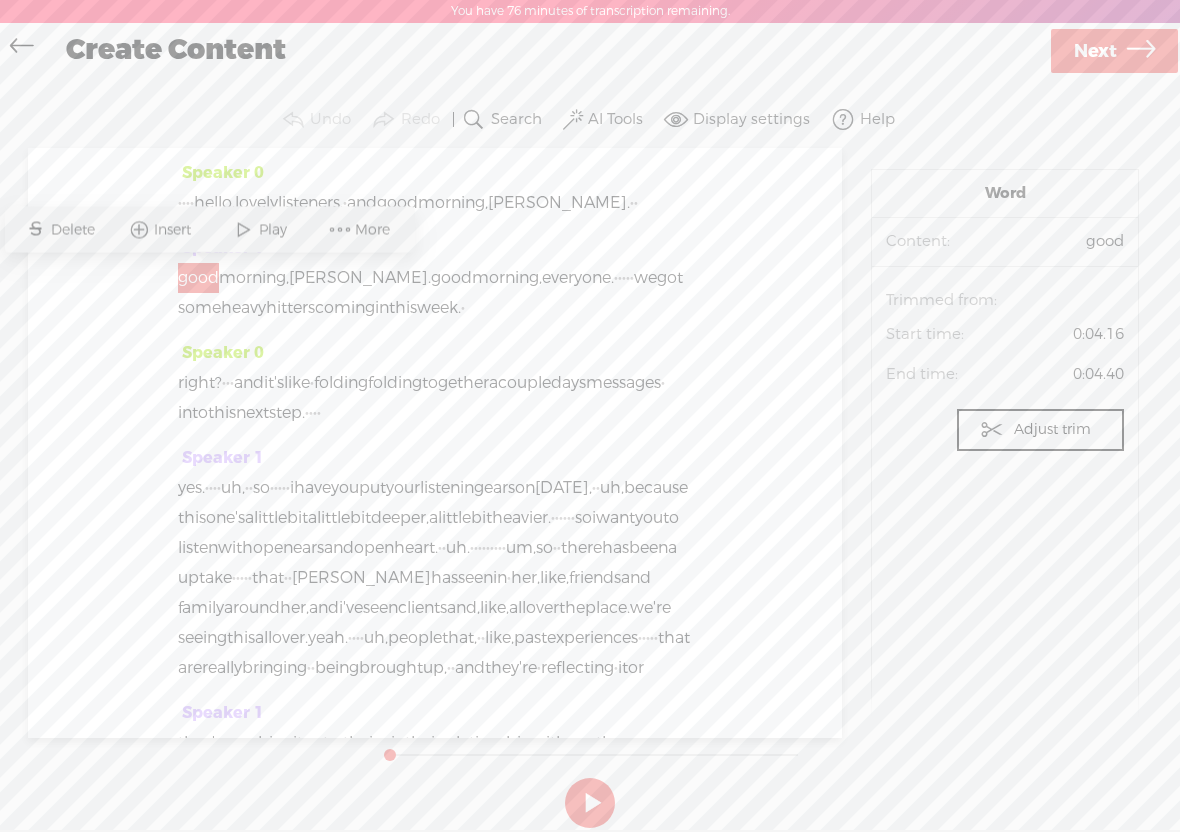 click on "it's" at bounding box center [274, 383] 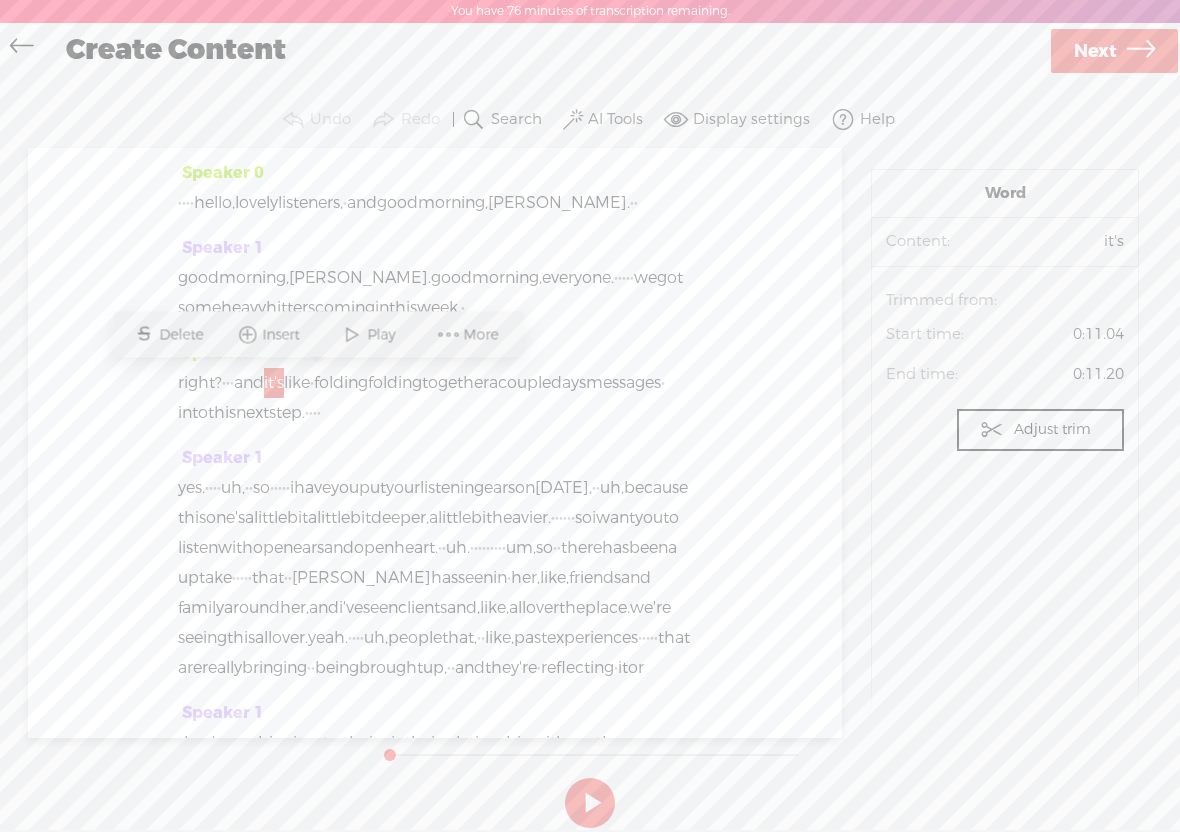 drag, startPoint x: 220, startPoint y: 206, endPoint x: 180, endPoint y: 201, distance: 40.311287 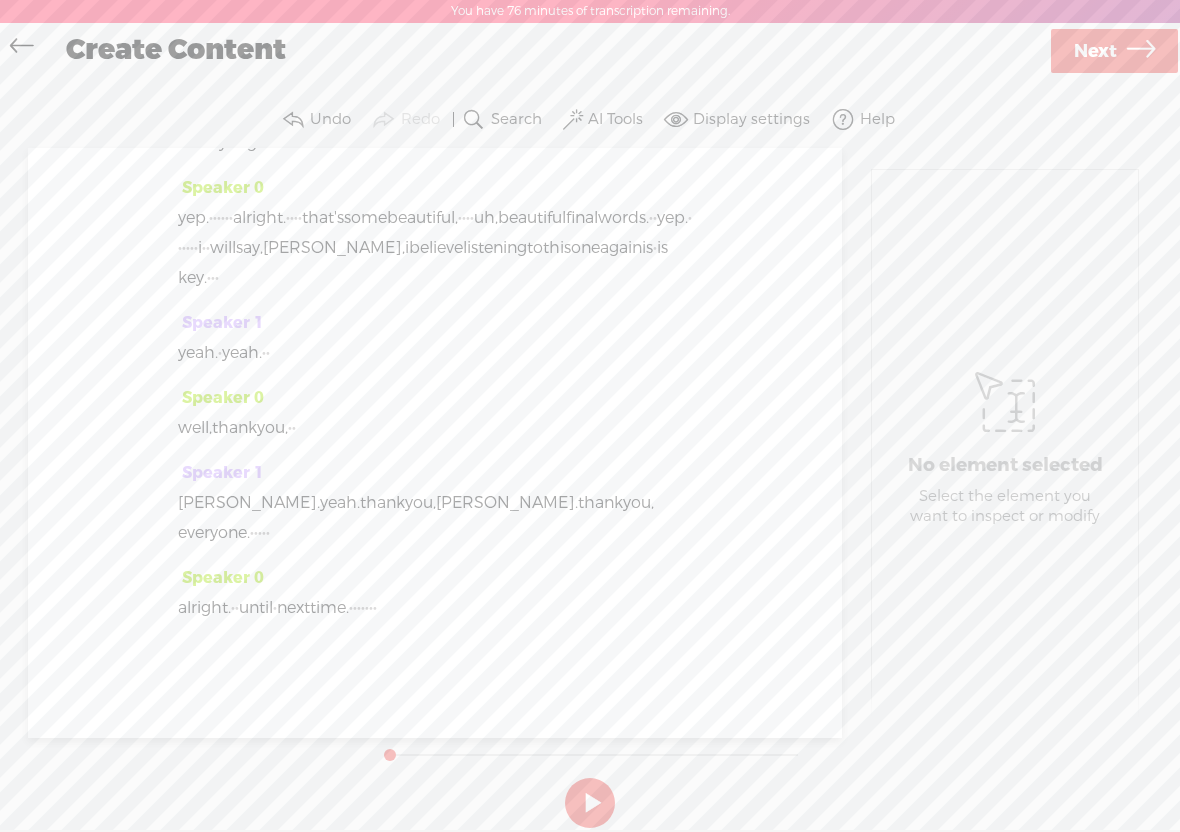 scroll, scrollTop: 6285, scrollLeft: 0, axis: vertical 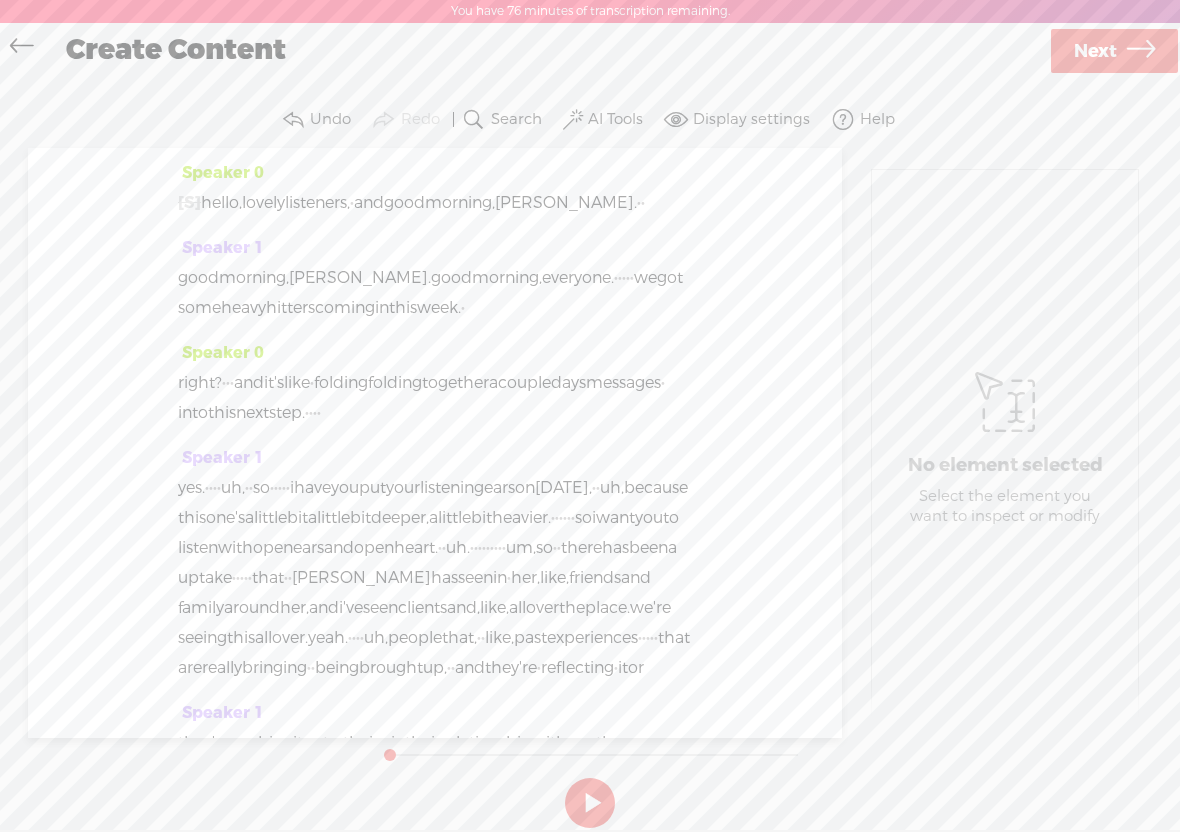 click on "Next" at bounding box center [1095, 51] 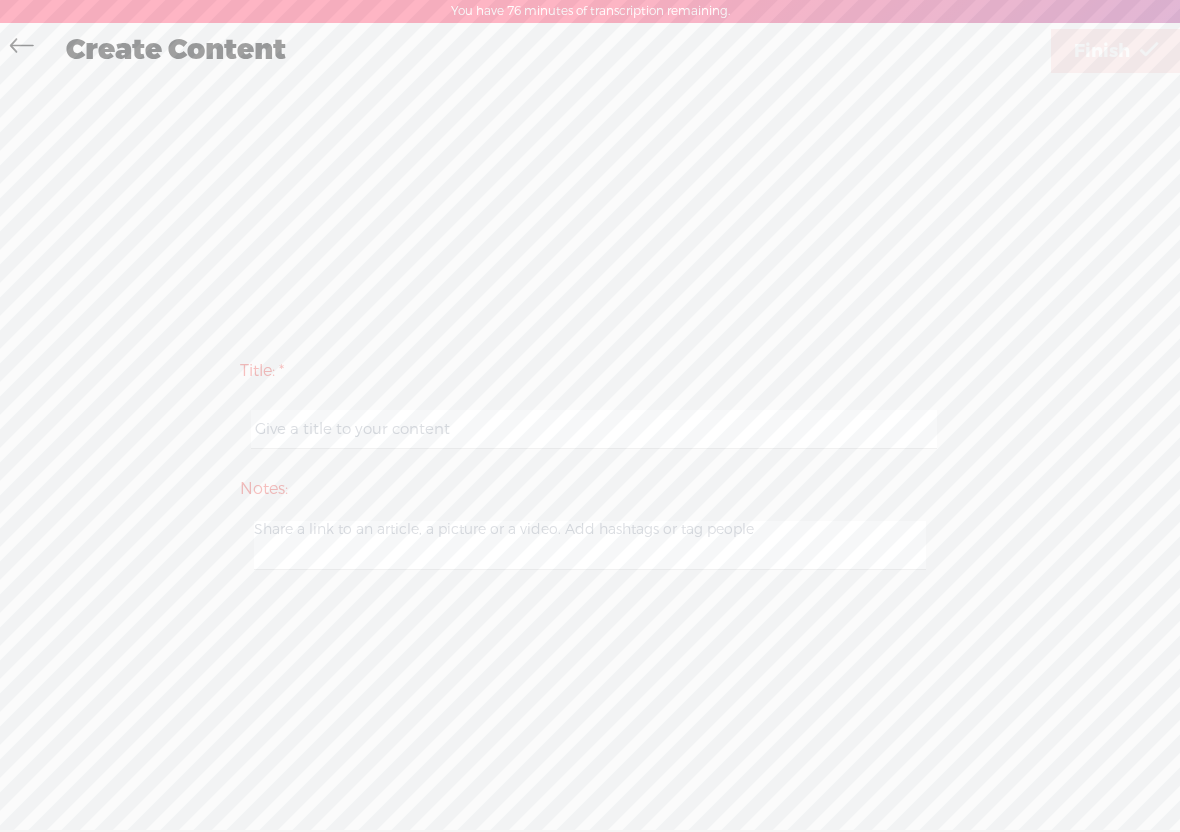 click at bounding box center (593, 429) 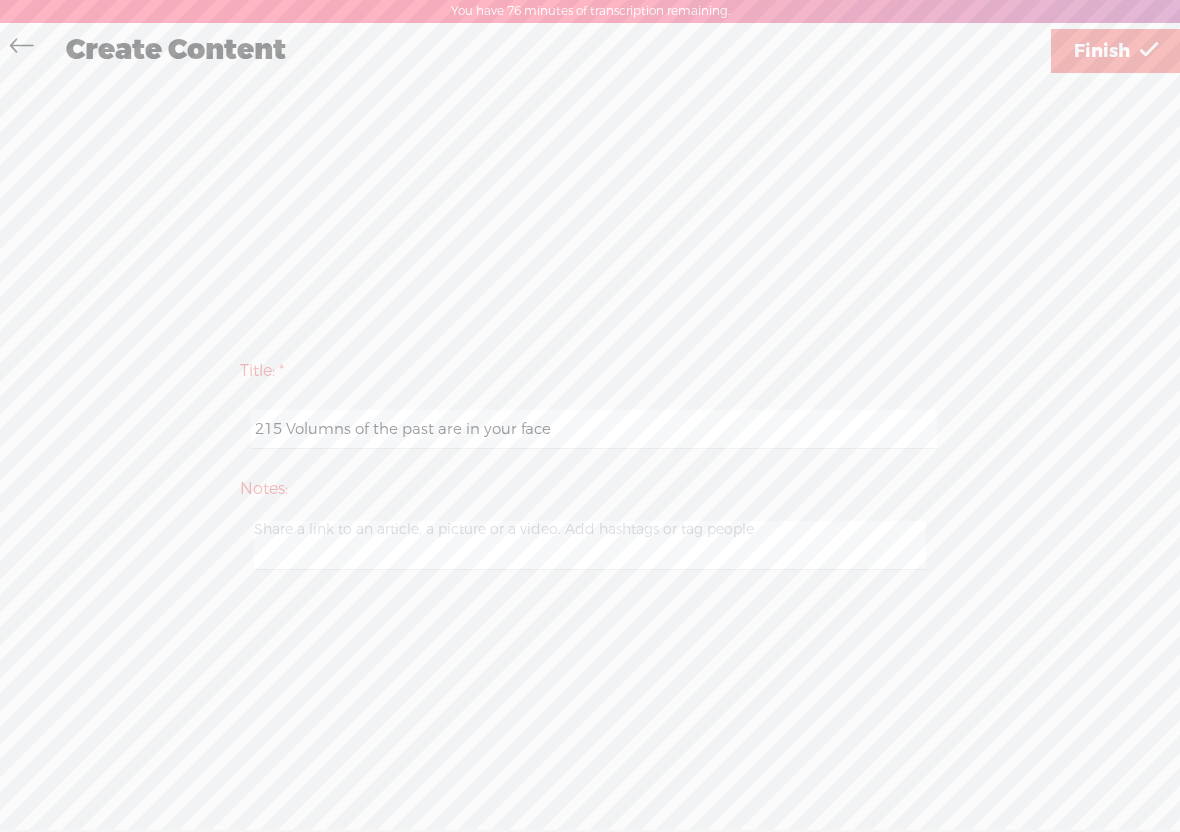 paste on "215 Volumns of the past are in your face" 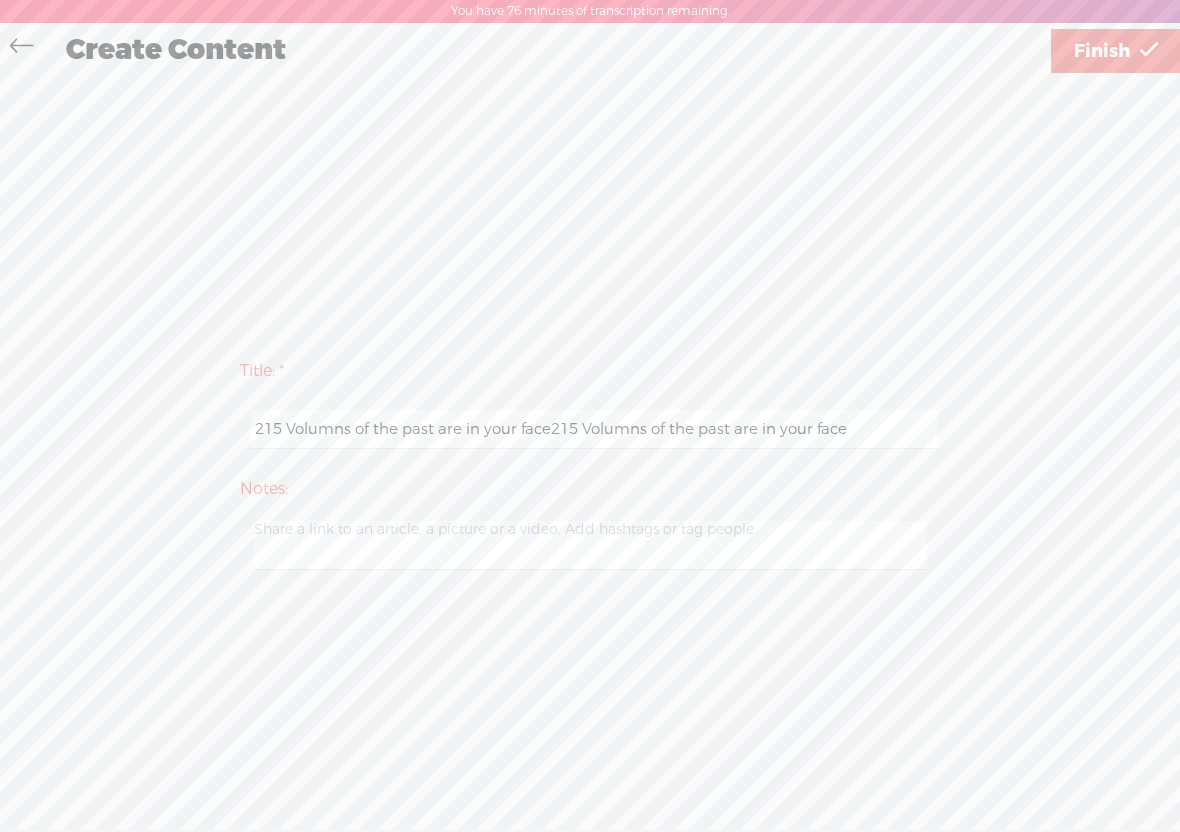 paste 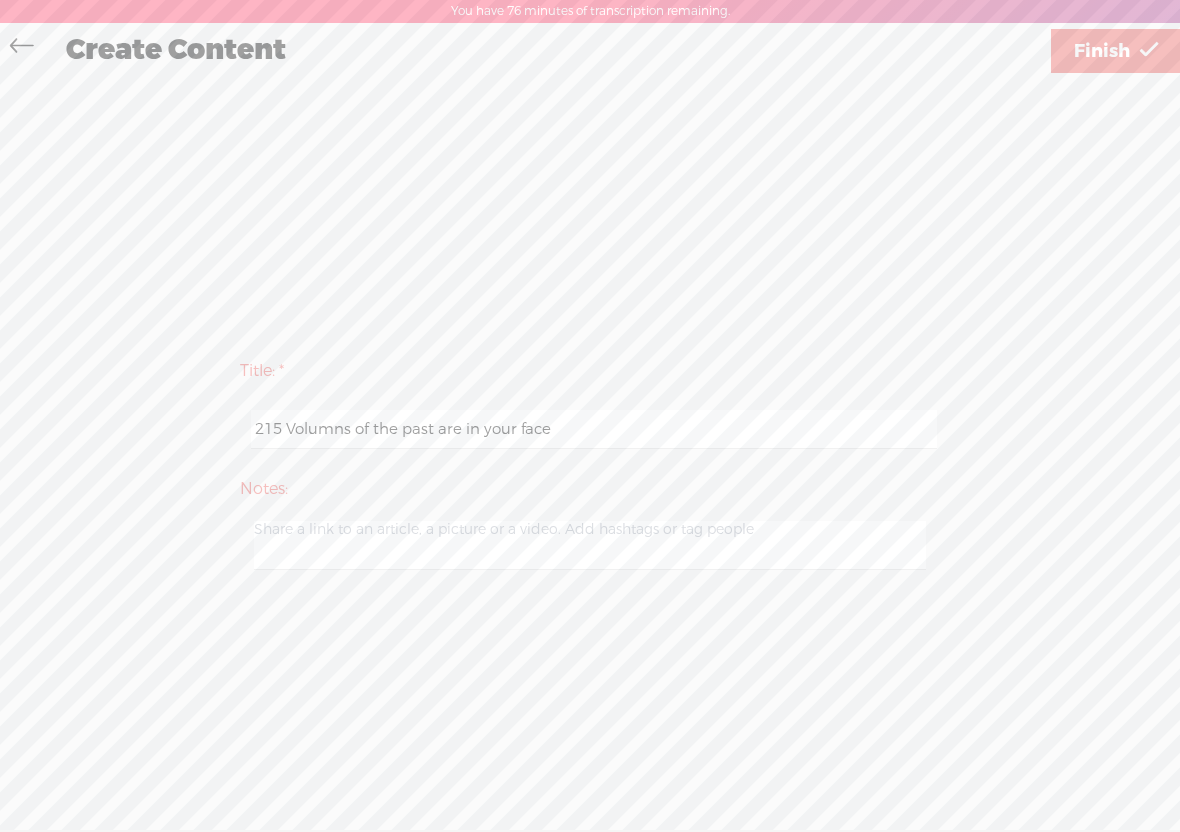 click on "215 Volumns of the past are in your face" at bounding box center [593, 429] 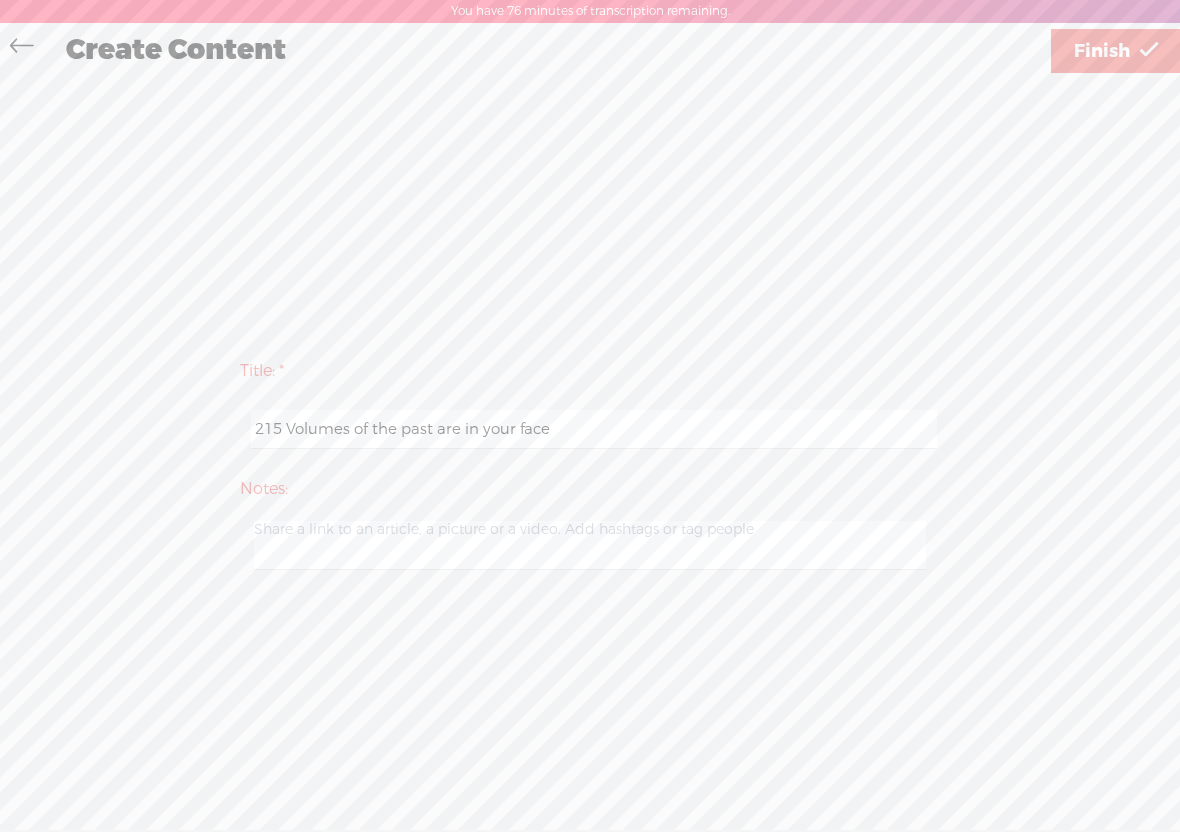 type on "215 Volumes of the past are in your face" 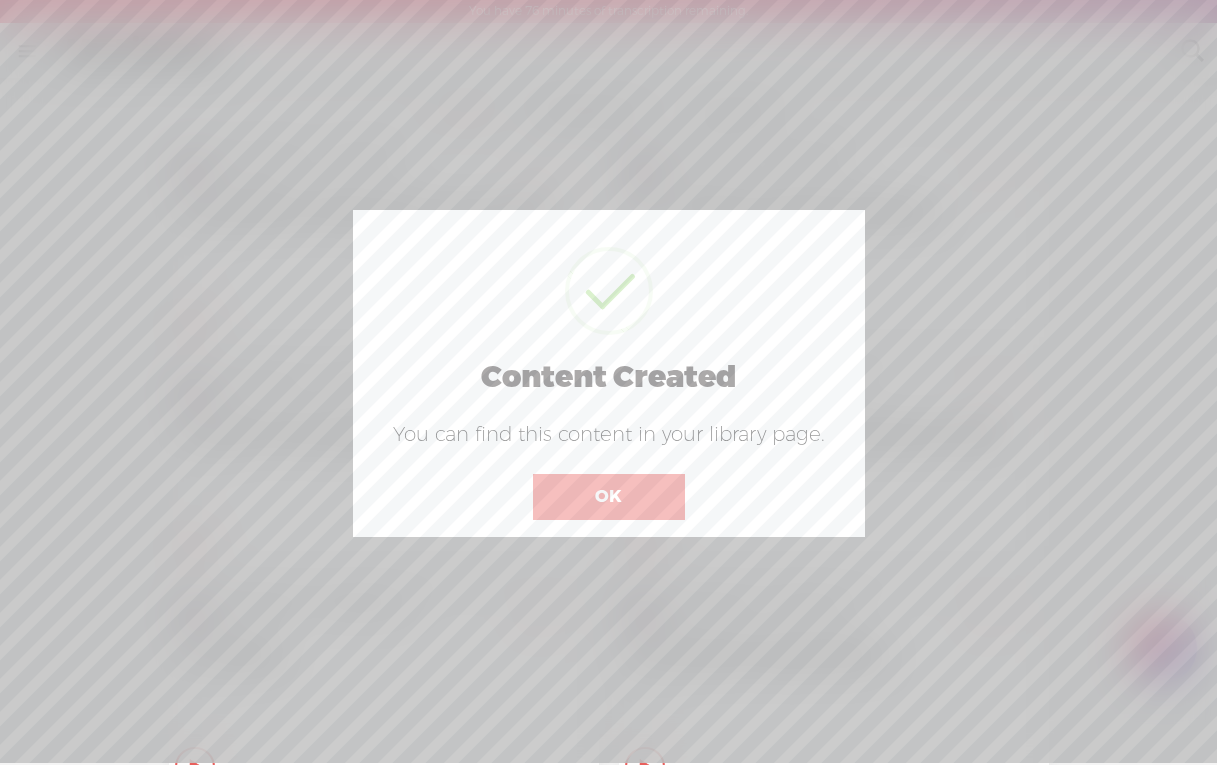 click on "OK" at bounding box center (609, 497) 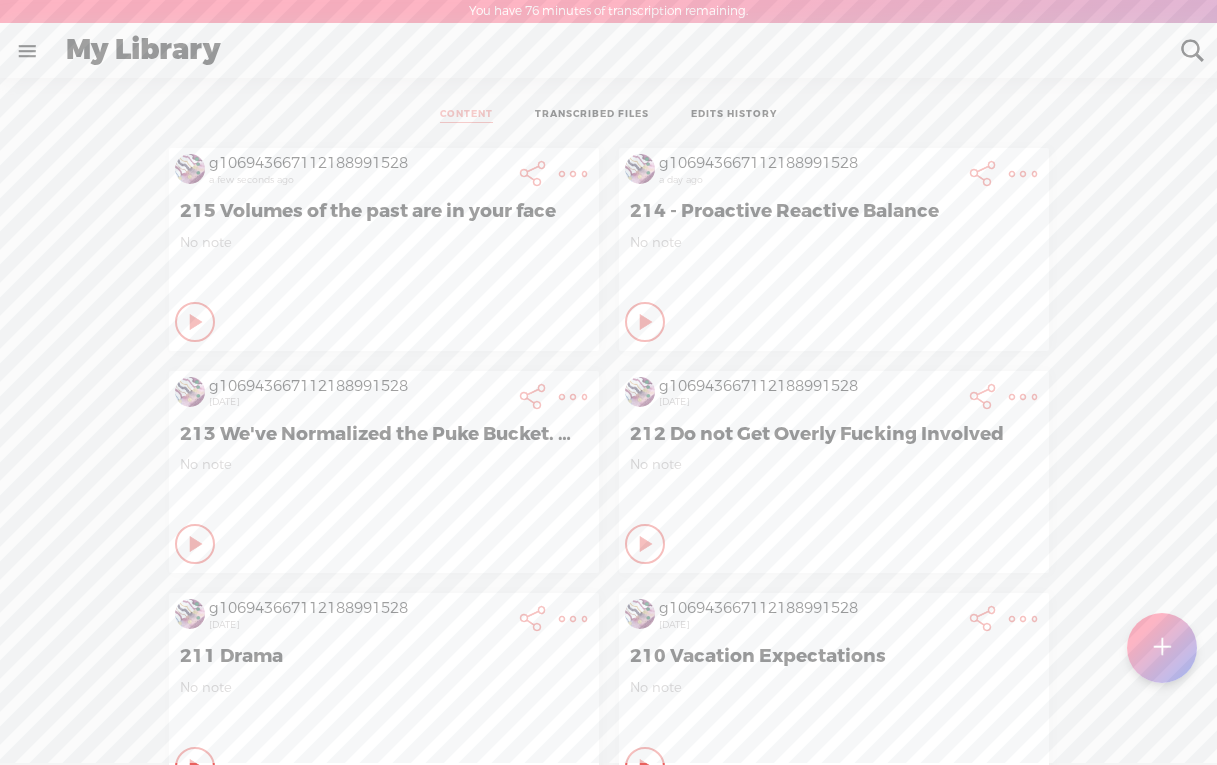 click at bounding box center [573, 174] 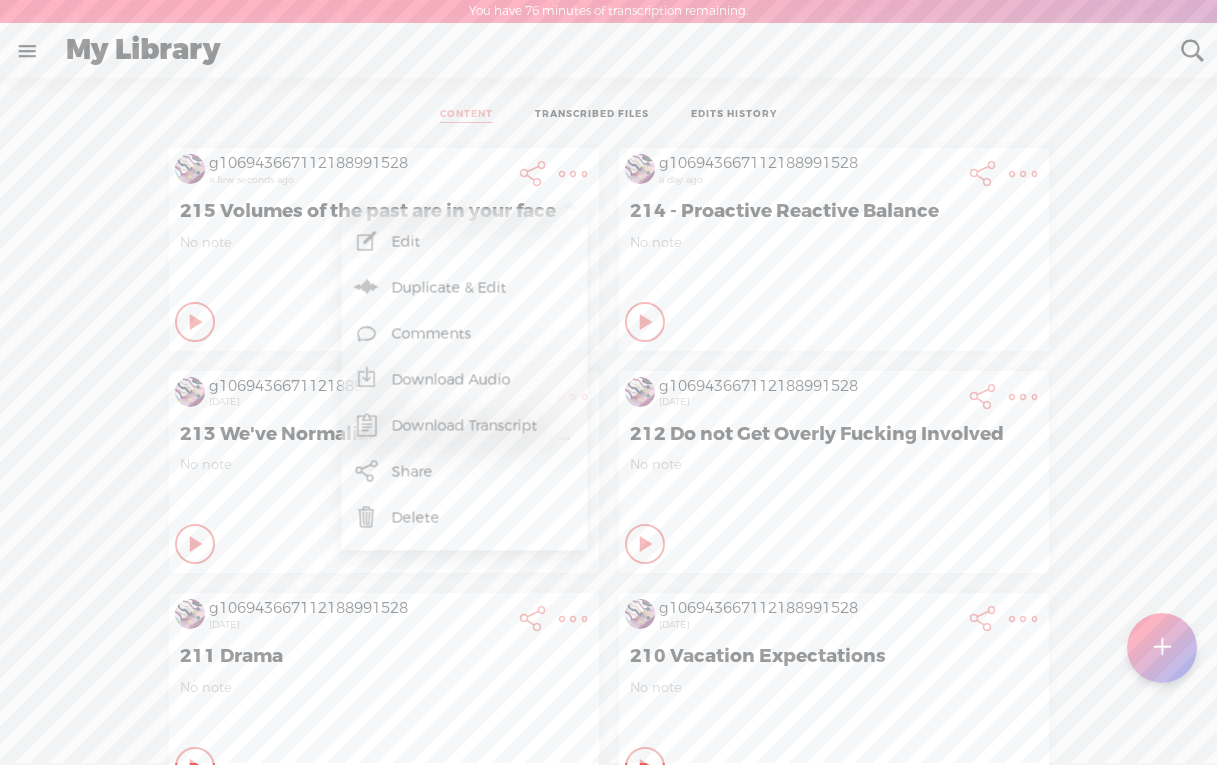 click on "Download Audio" at bounding box center [465, 380] 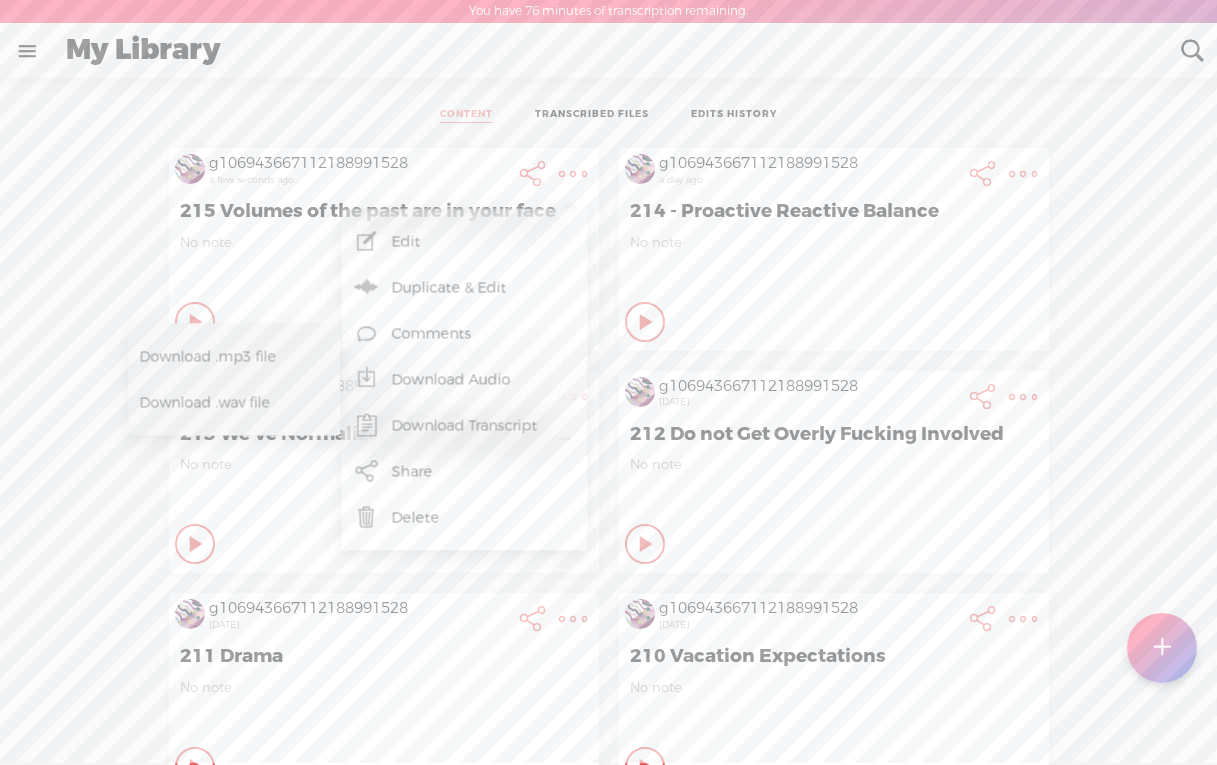 click on "Download .mp3 file" at bounding box center [228, 356] 